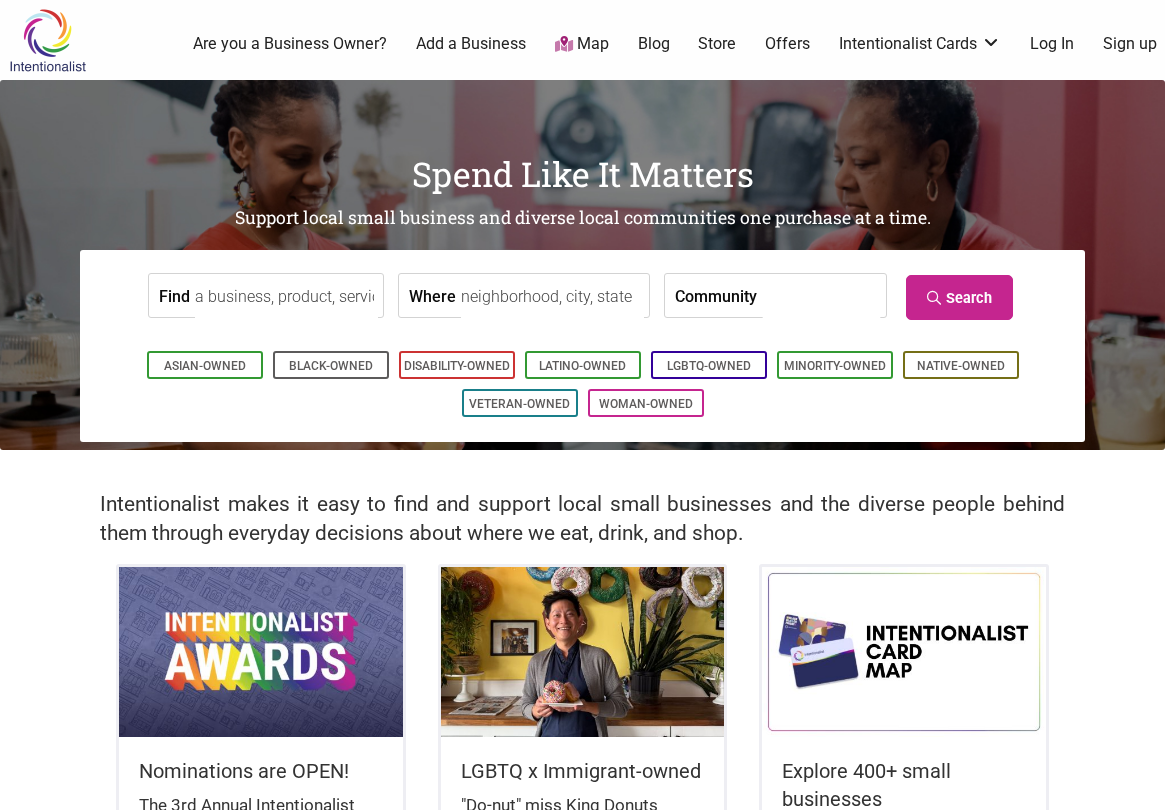 scroll, scrollTop: 0, scrollLeft: 0, axis: both 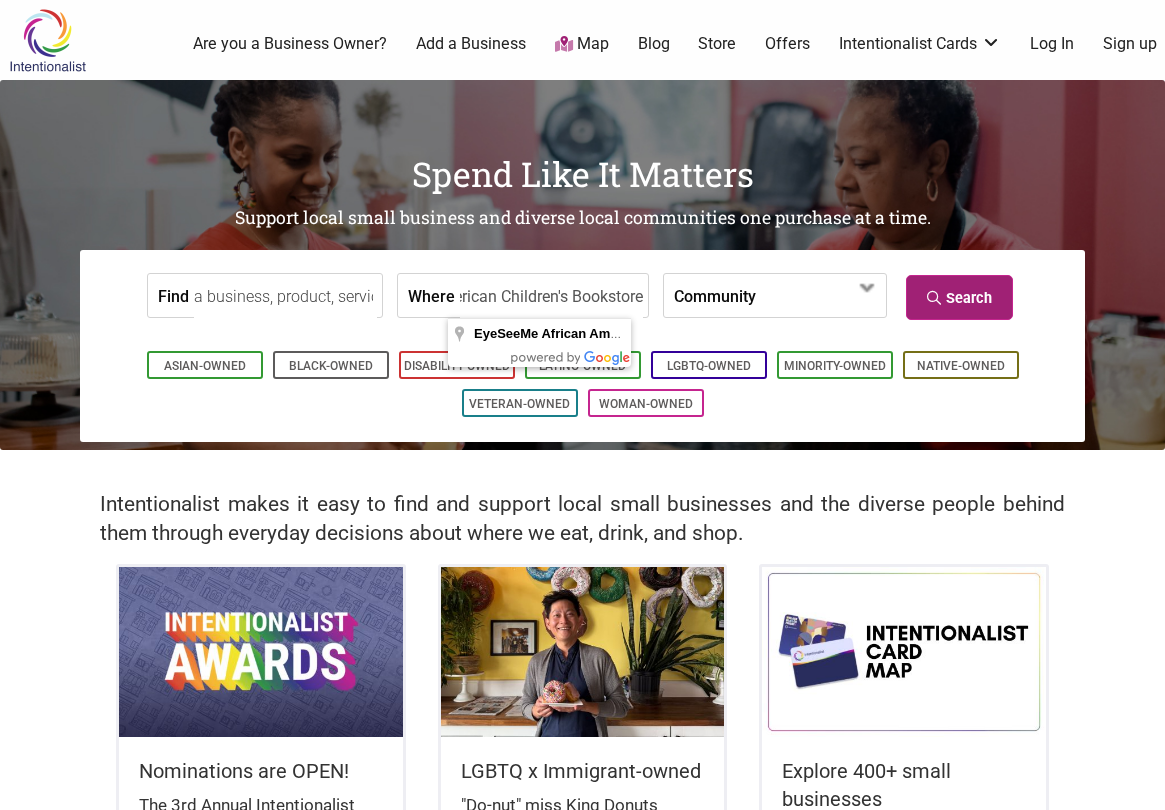 type on "EyeSeeMe African American Children's Bookstore" 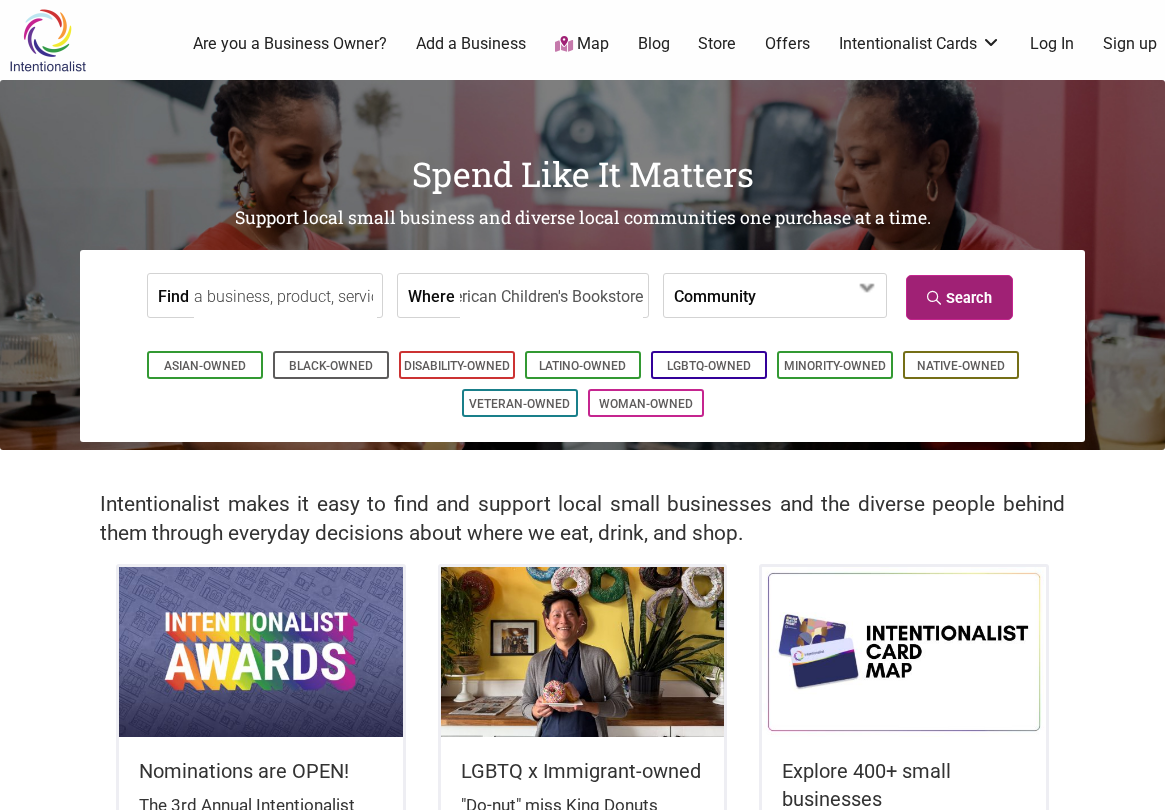 scroll, scrollTop: 0, scrollLeft: 0, axis: both 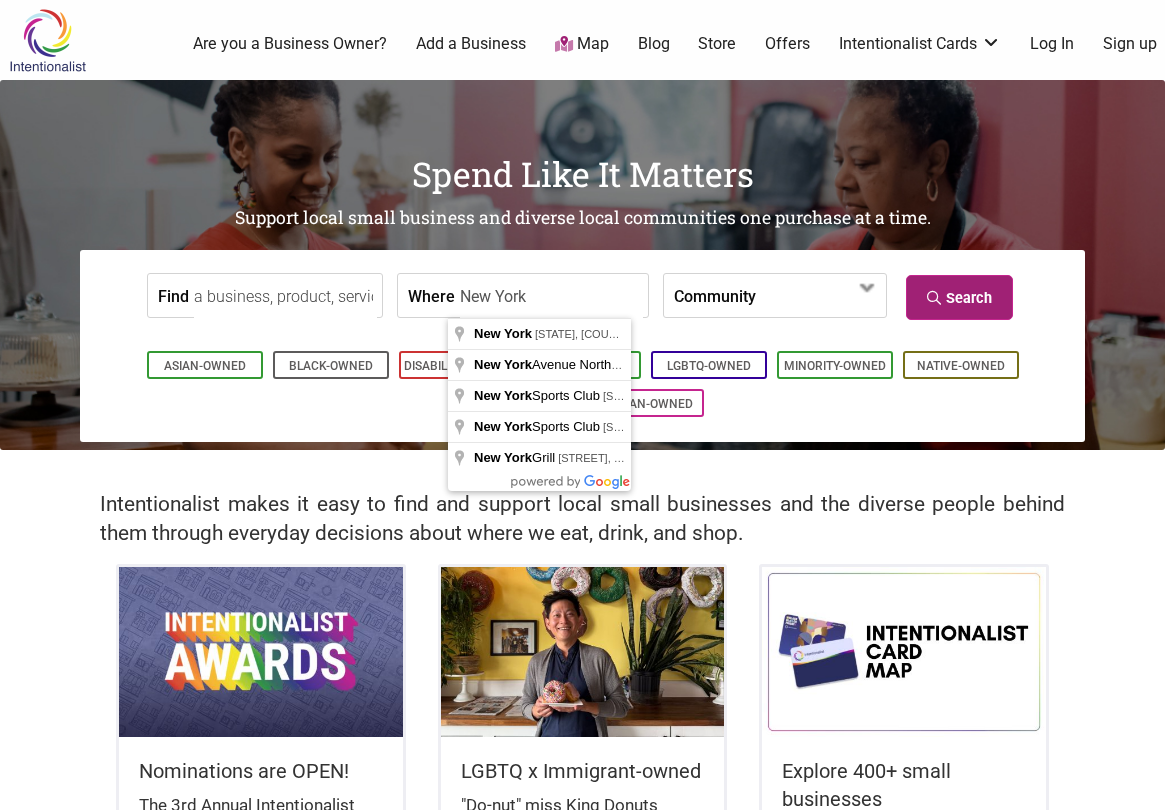 type on "New York" 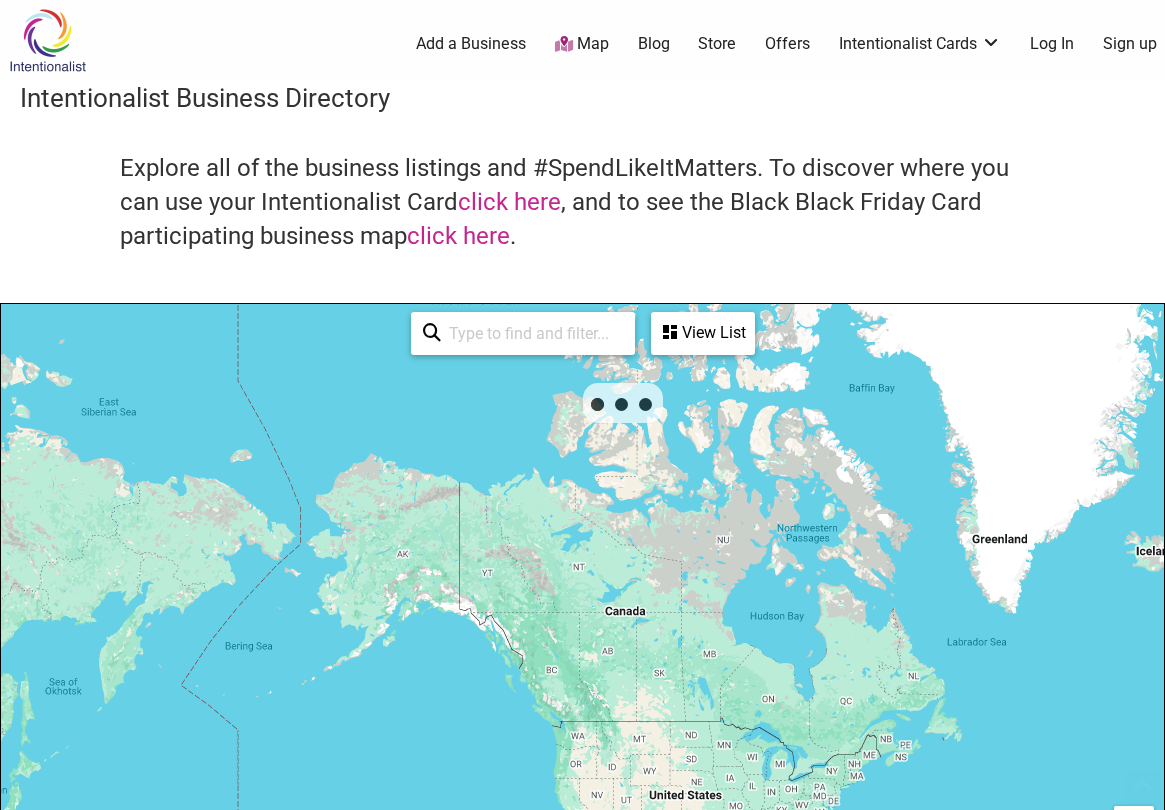 scroll, scrollTop: 500, scrollLeft: 0, axis: vertical 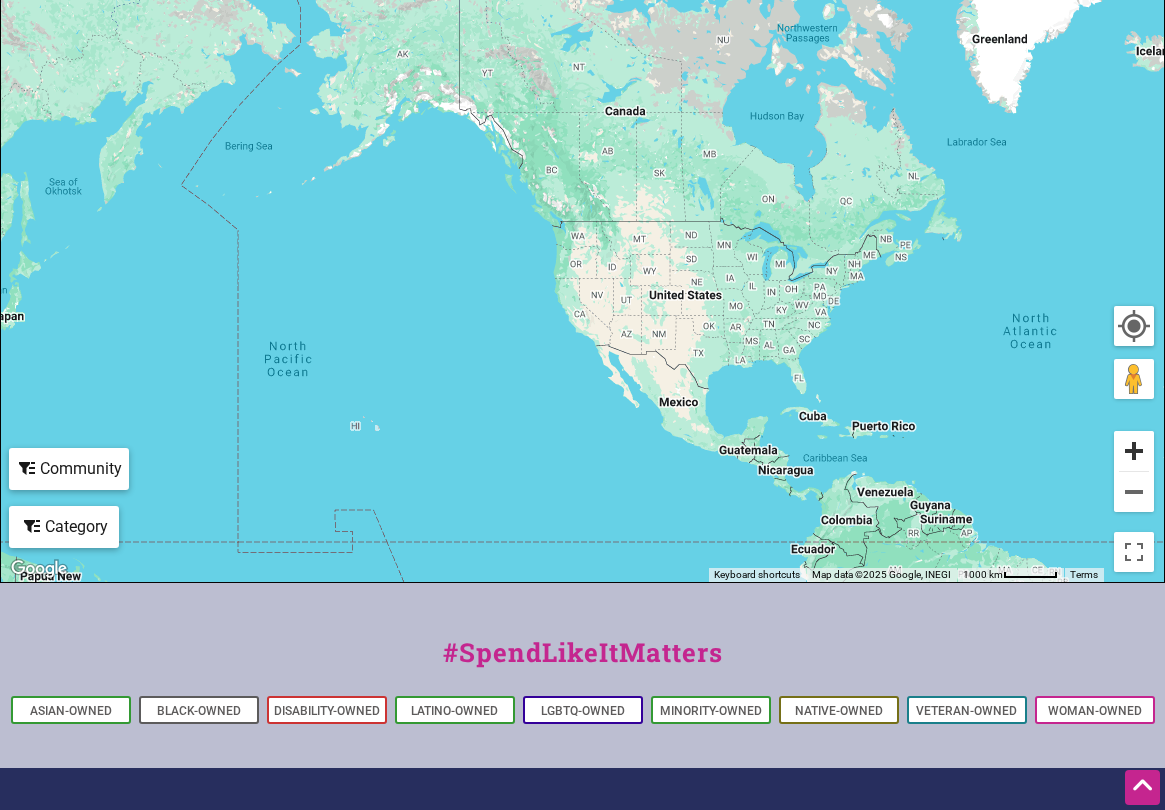 click at bounding box center (1134, 451) 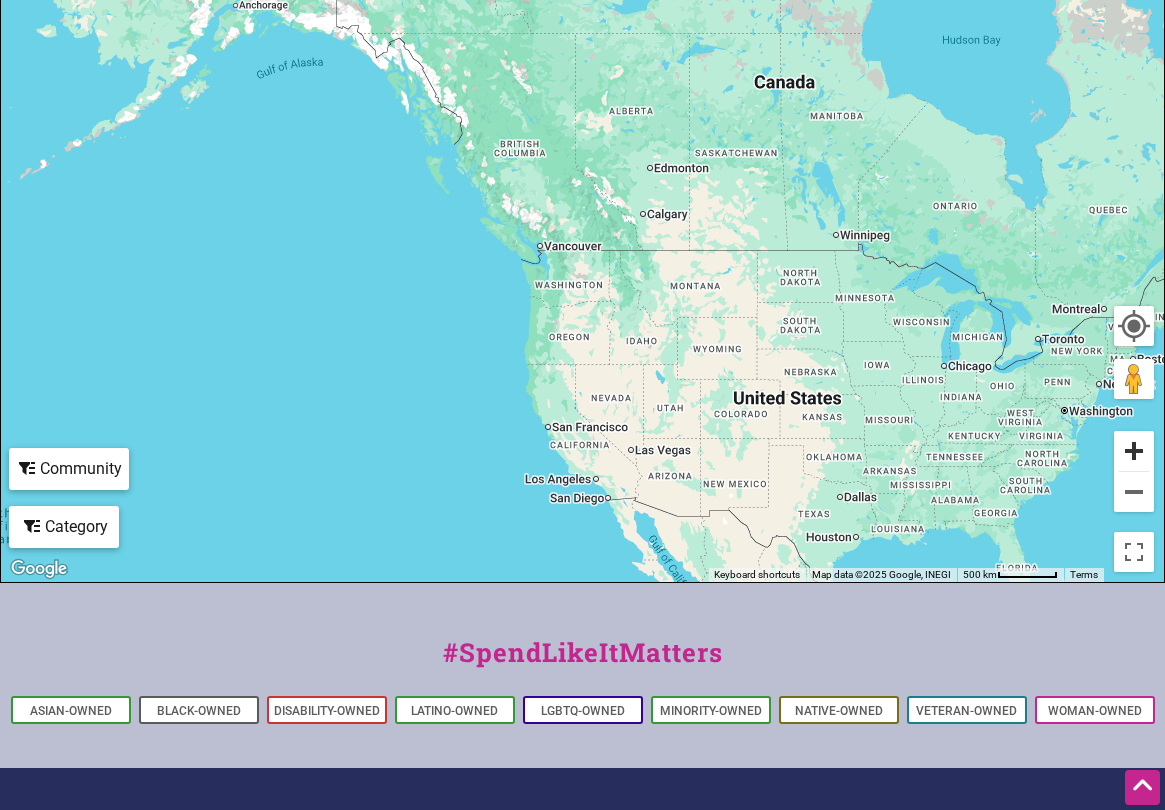 scroll, scrollTop: 749, scrollLeft: 0, axis: vertical 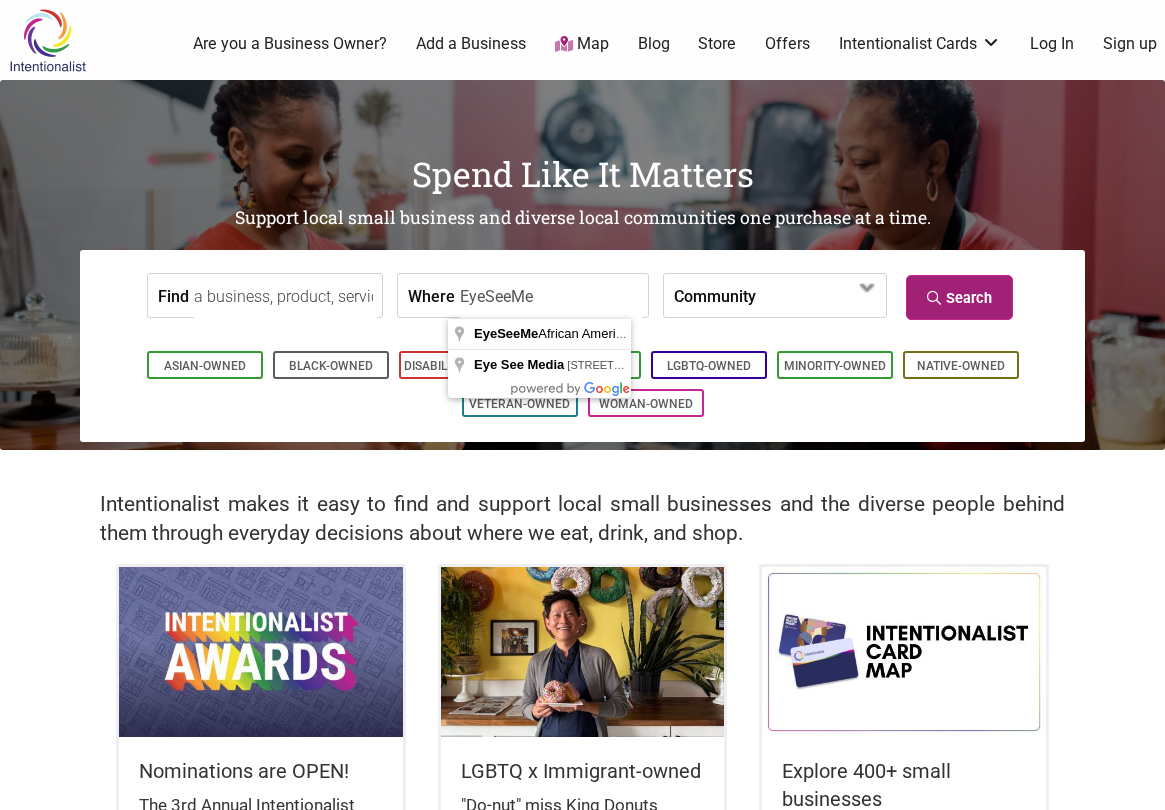 type on "EyeSeeMe" 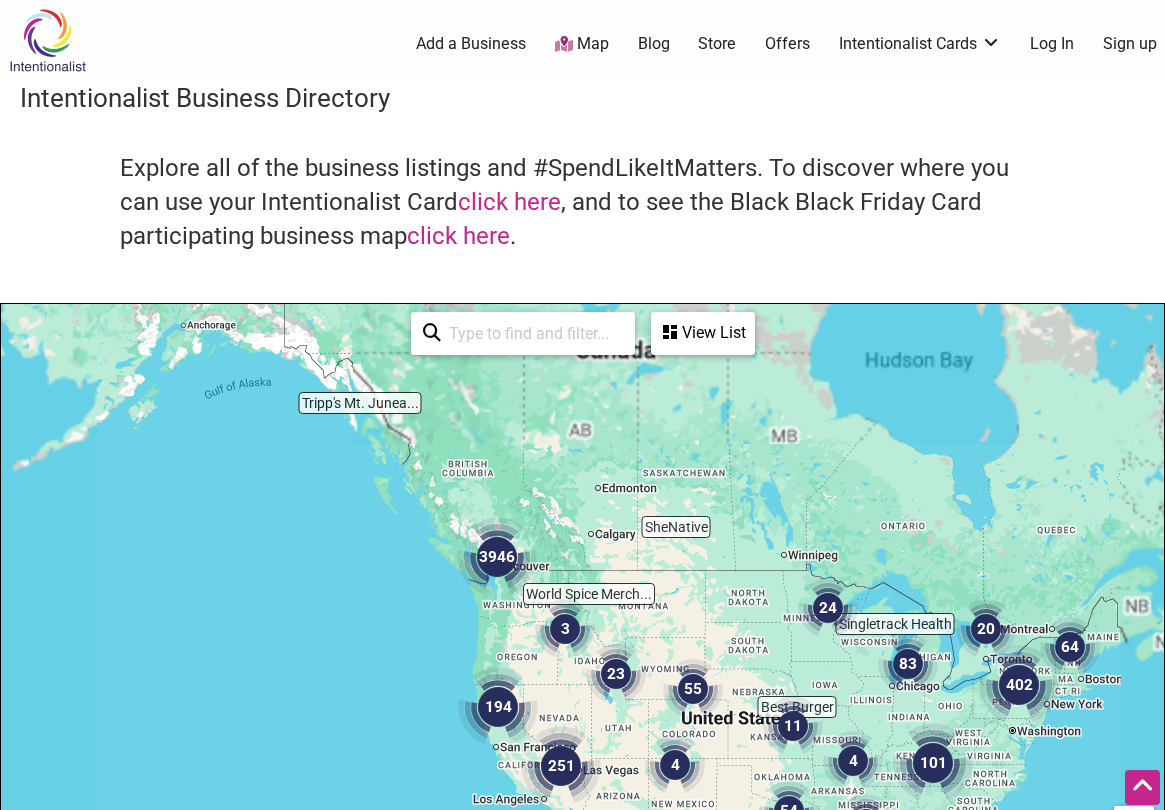 scroll, scrollTop: 500, scrollLeft: 0, axis: vertical 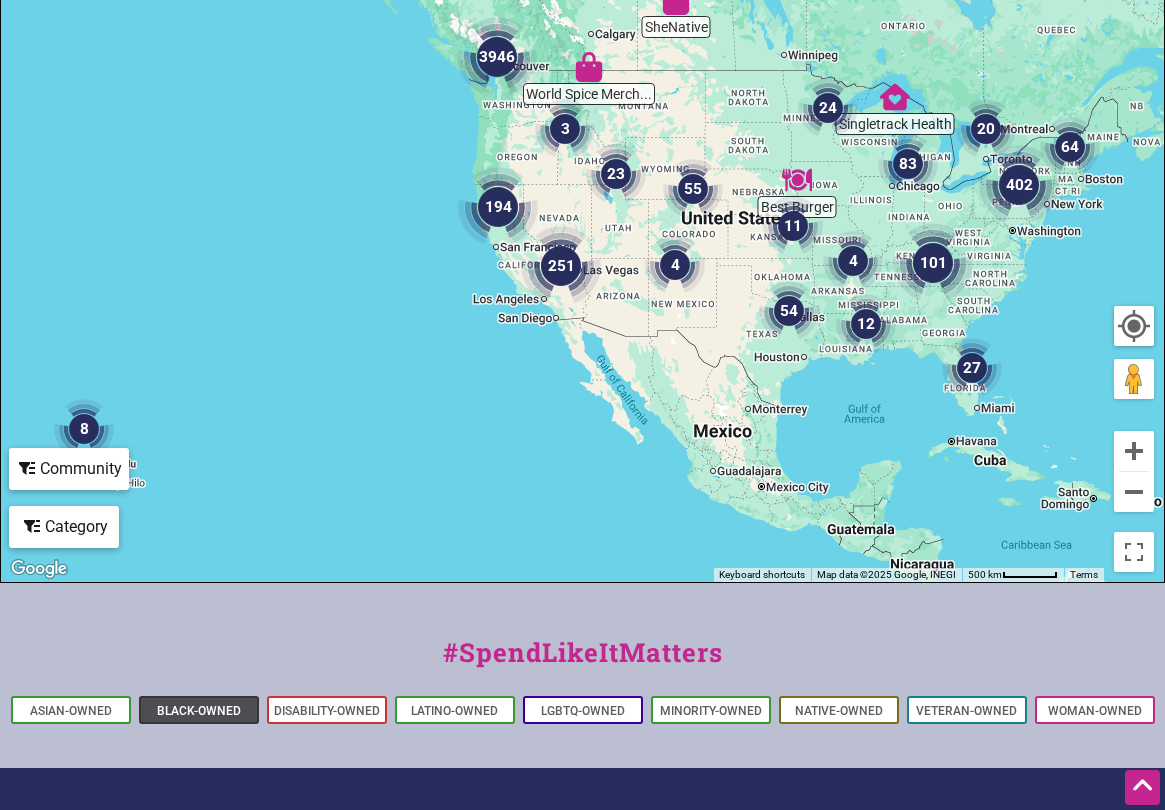 click on "Black-Owned" at bounding box center [199, 711] 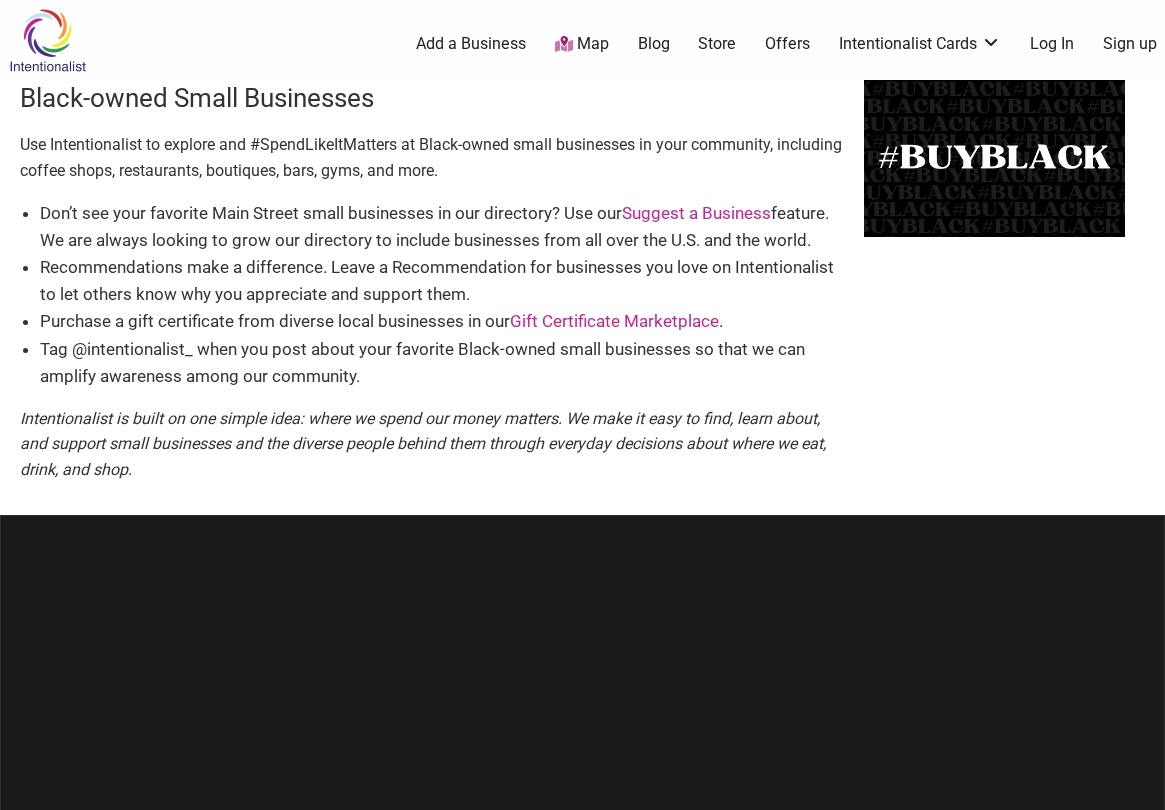 scroll, scrollTop: 0, scrollLeft: 0, axis: both 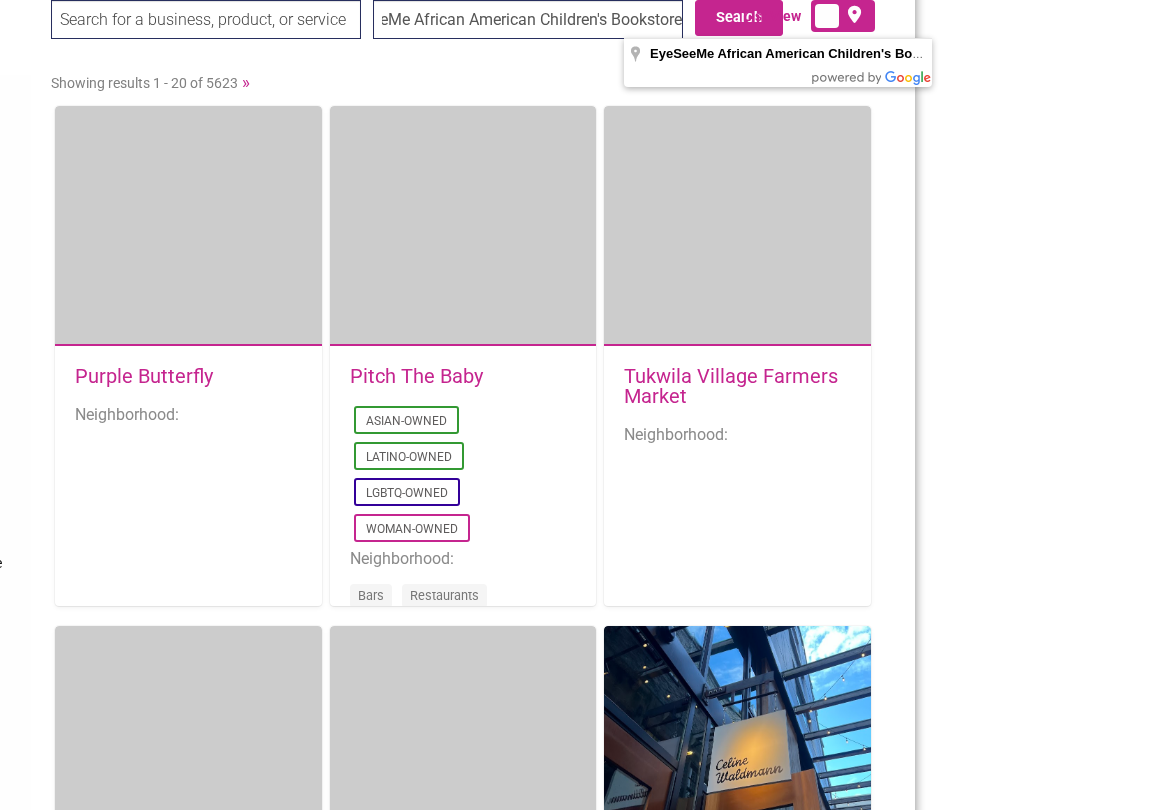 type on "EyeSeeMe African American Children's Bookstore" 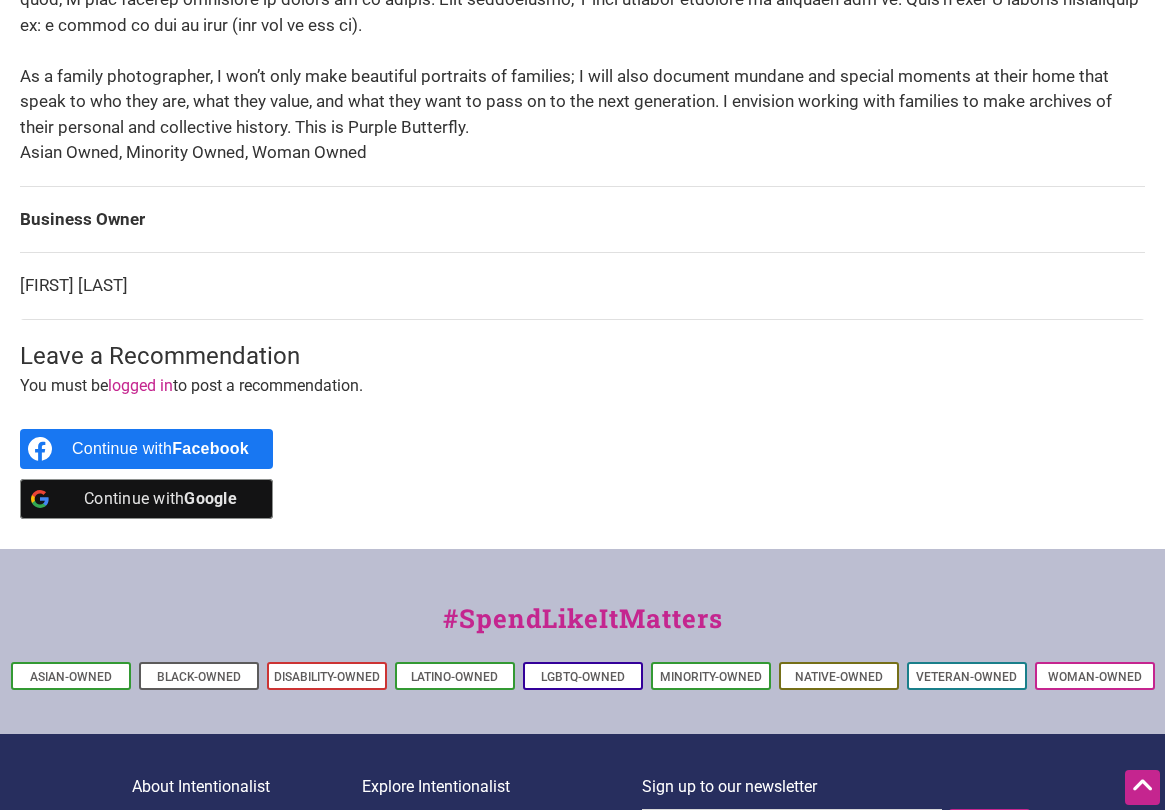 scroll, scrollTop: 715, scrollLeft: 0, axis: vertical 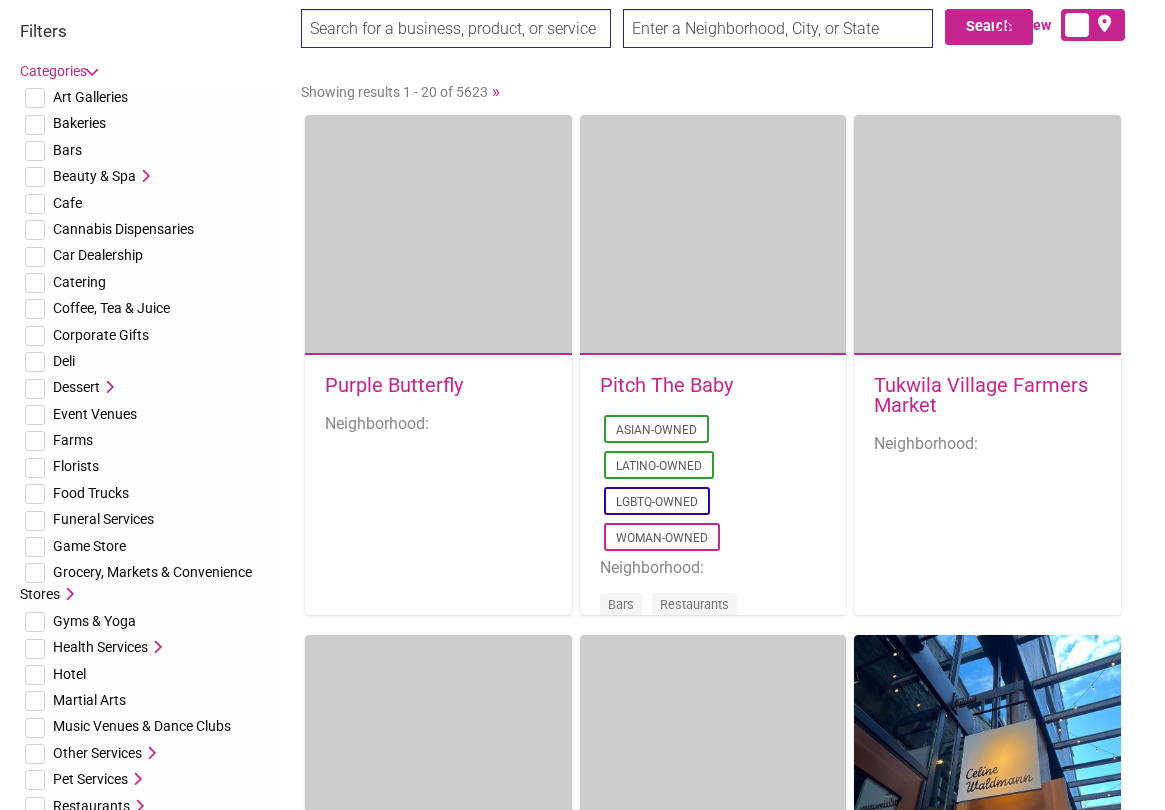 type on "bookstore" 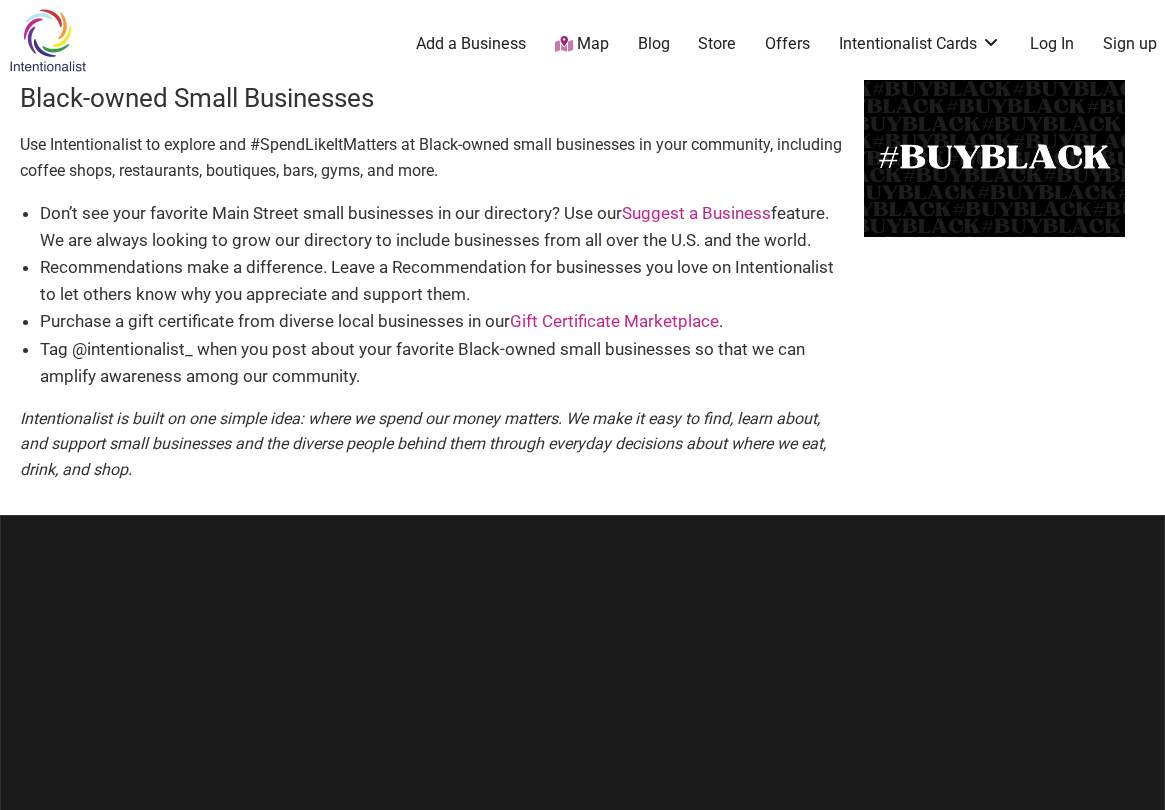 scroll, scrollTop: 0, scrollLeft: 0, axis: both 